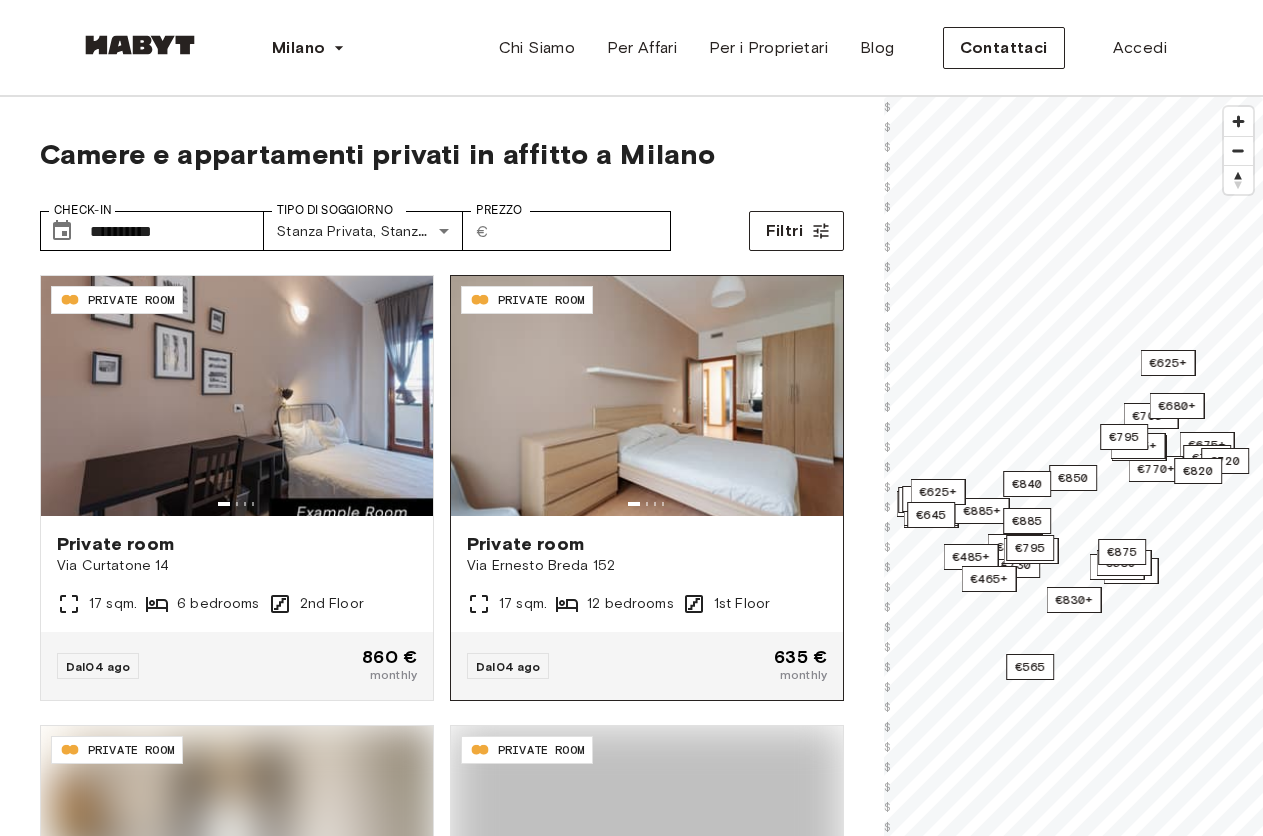 scroll, scrollTop: 0, scrollLeft: 0, axis: both 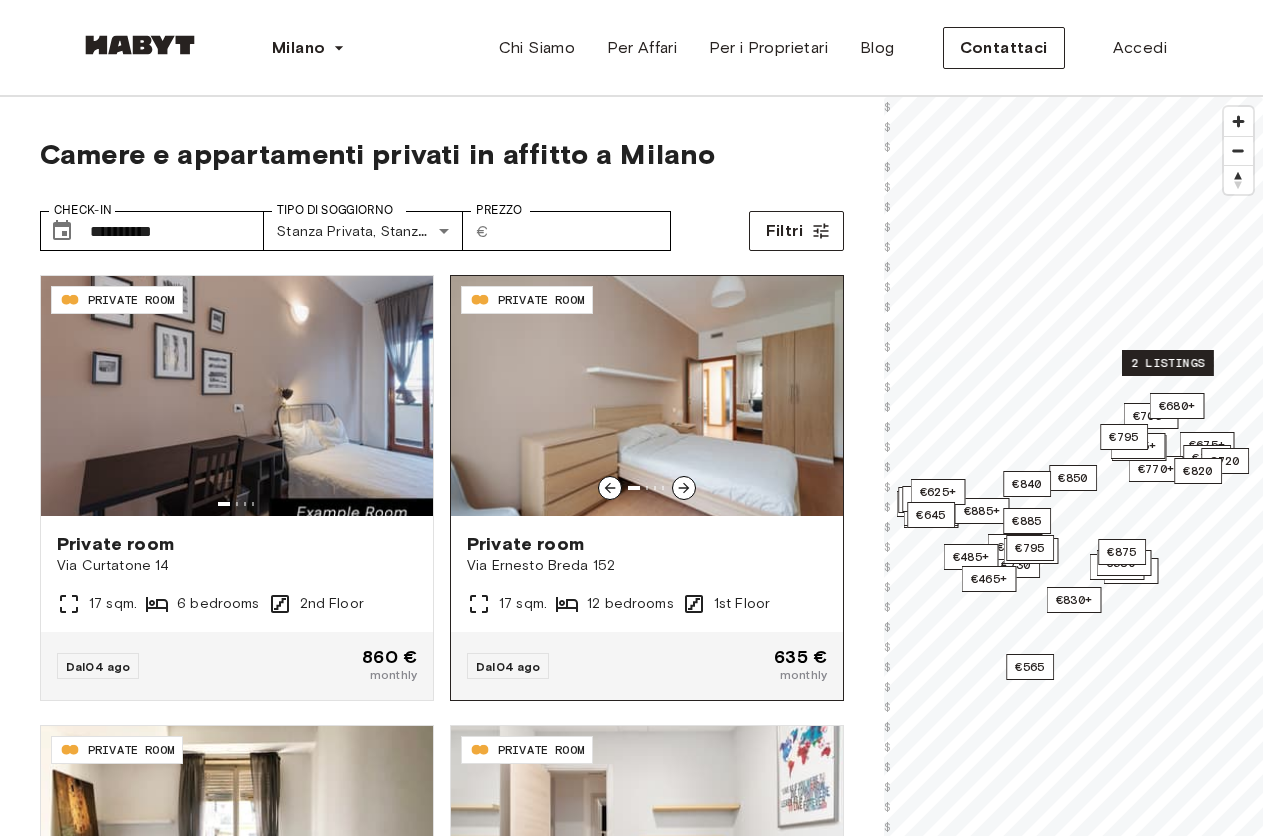 click 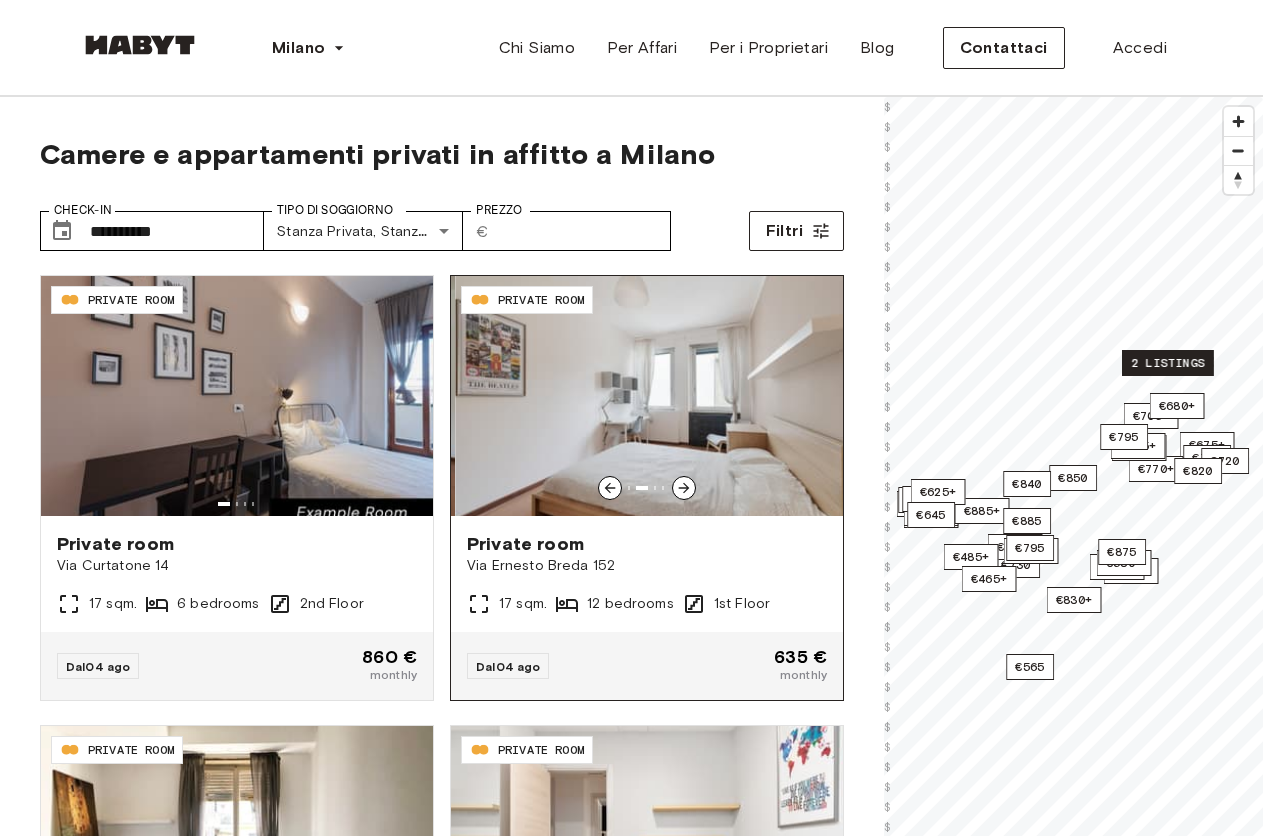 click 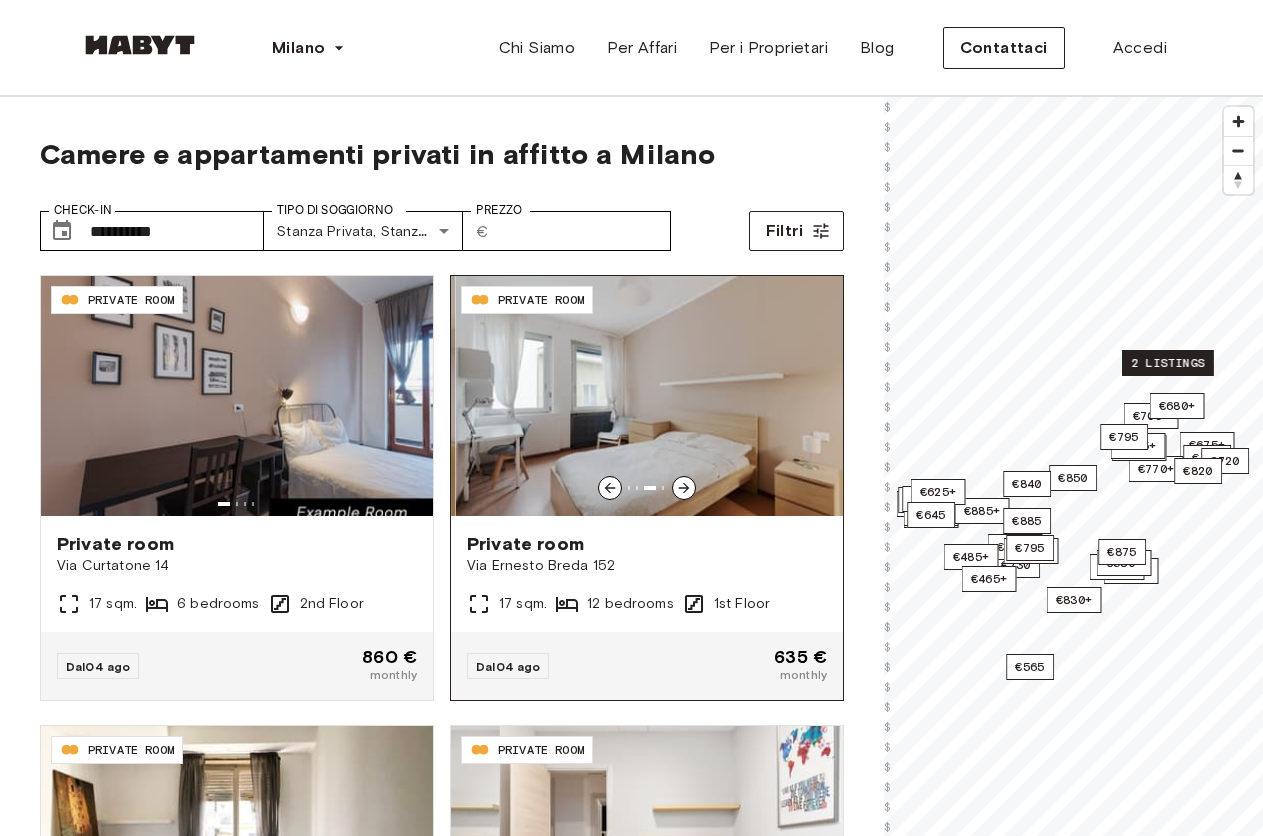 click 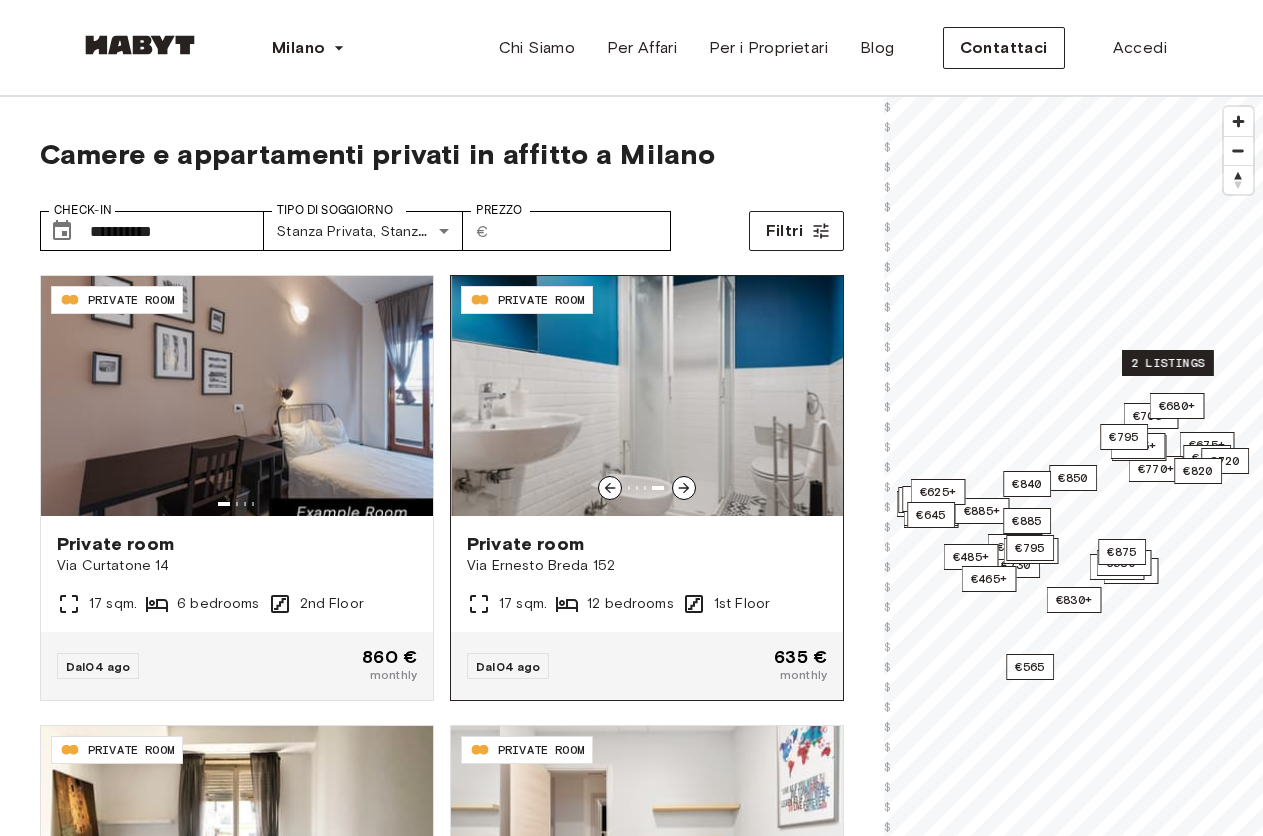 click 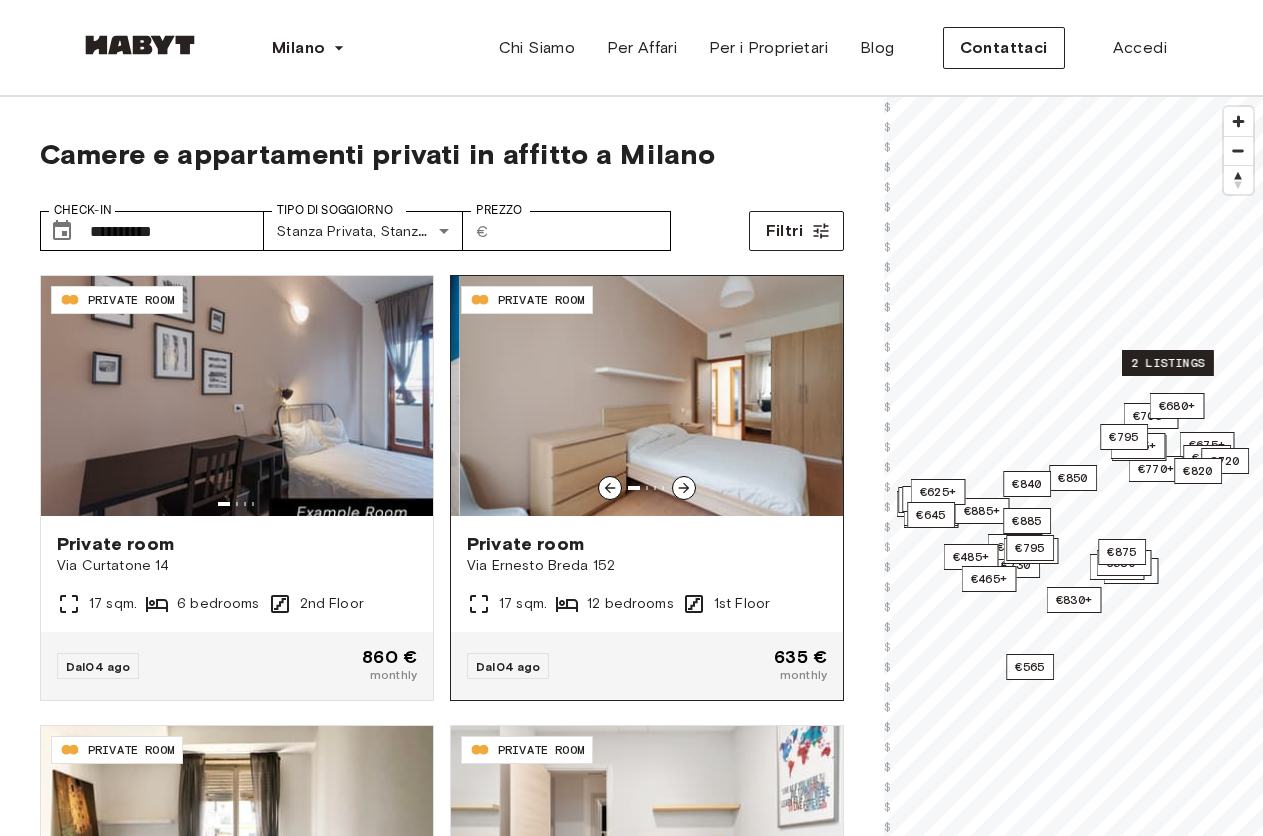 click 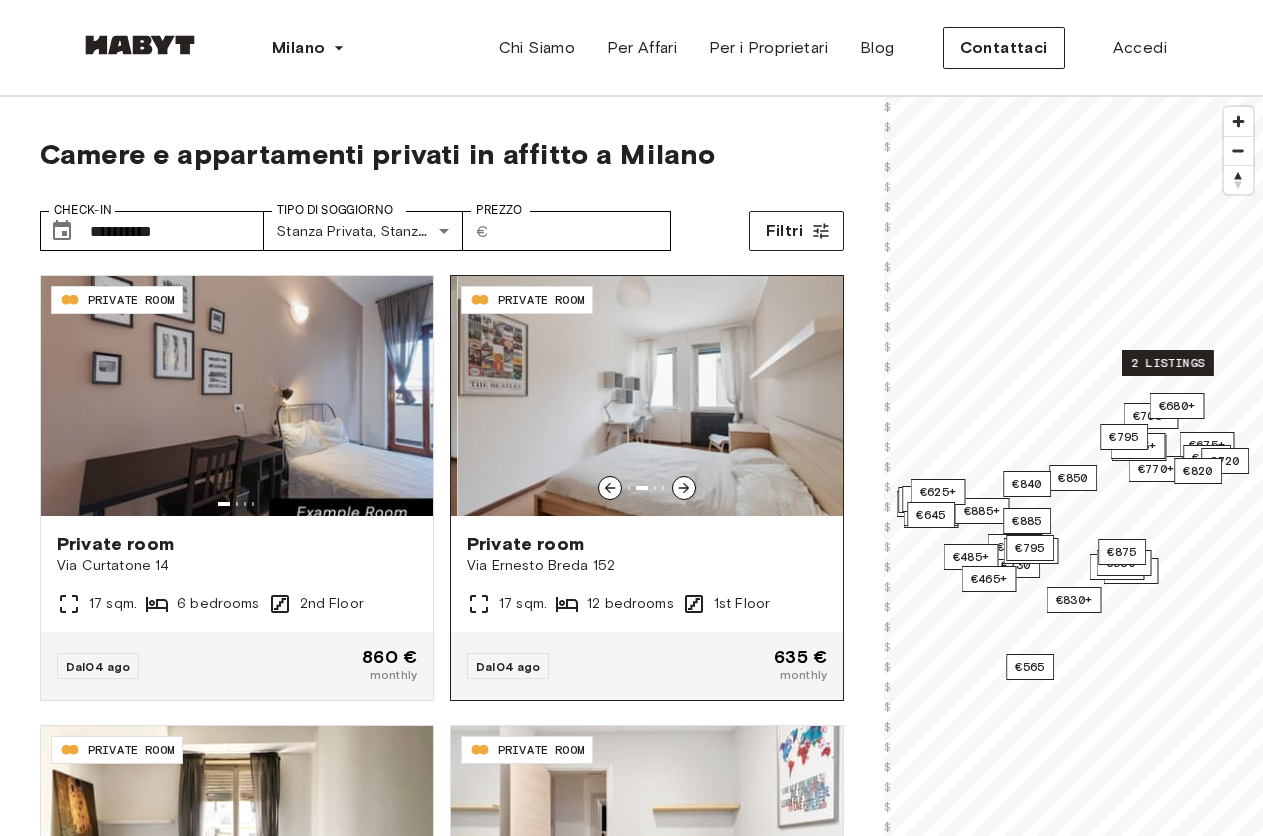 click 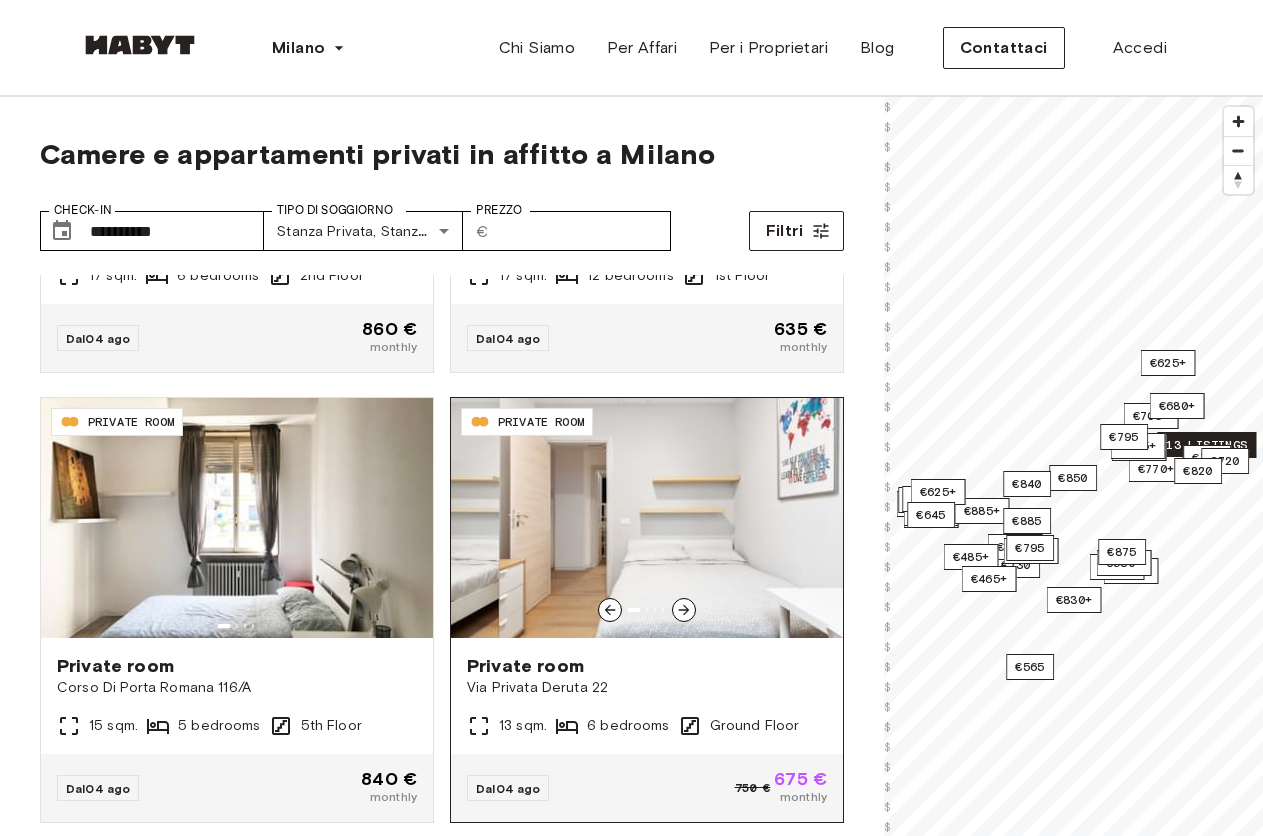 scroll, scrollTop: 300, scrollLeft: 0, axis: vertical 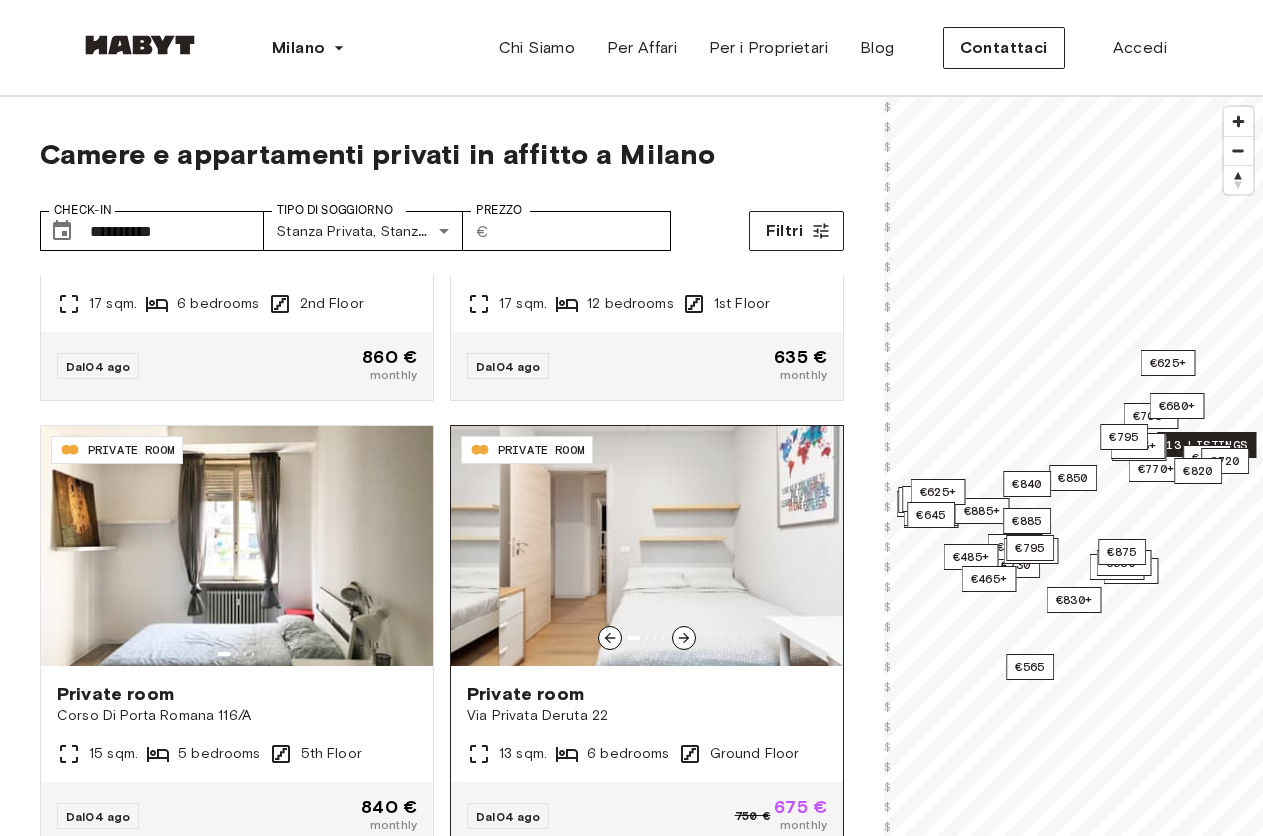 click at bounding box center (647, 546) 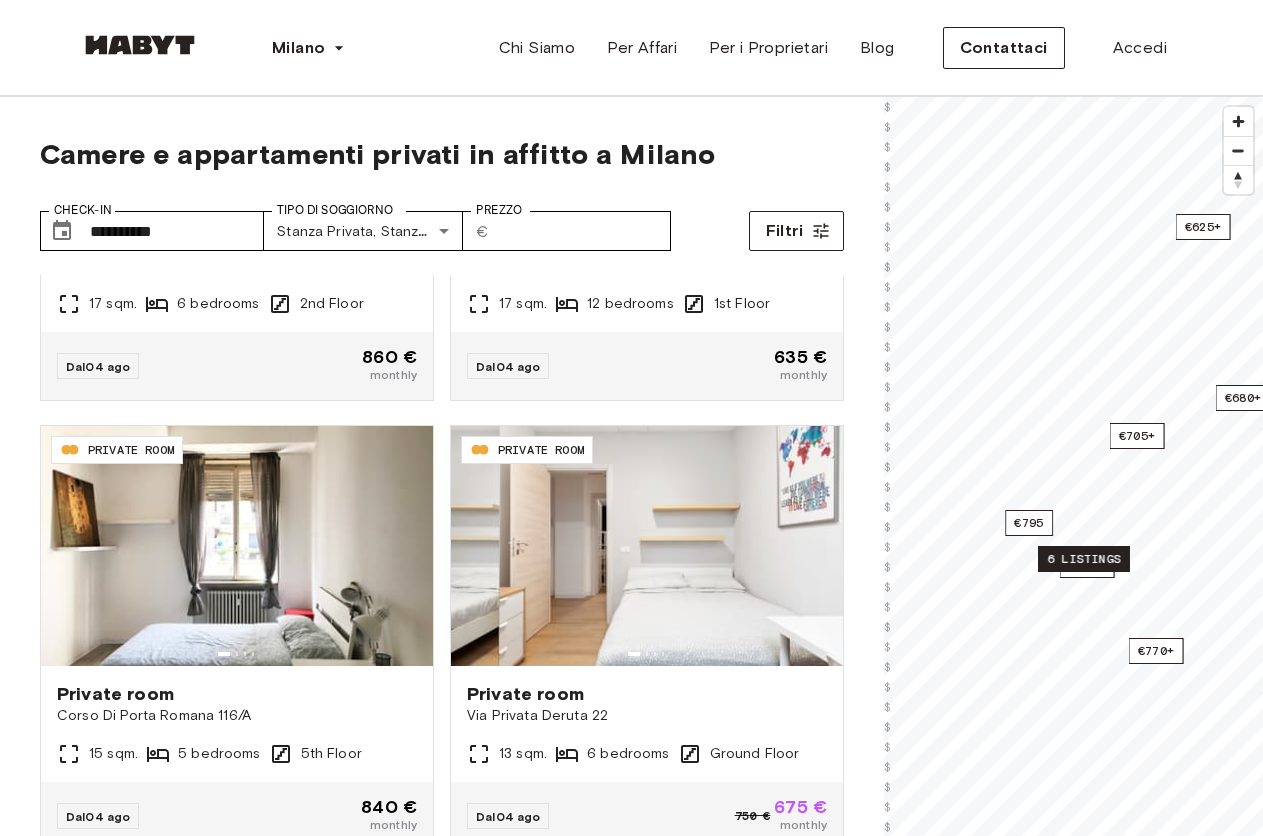 click on "6 listings" at bounding box center [1084, 559] 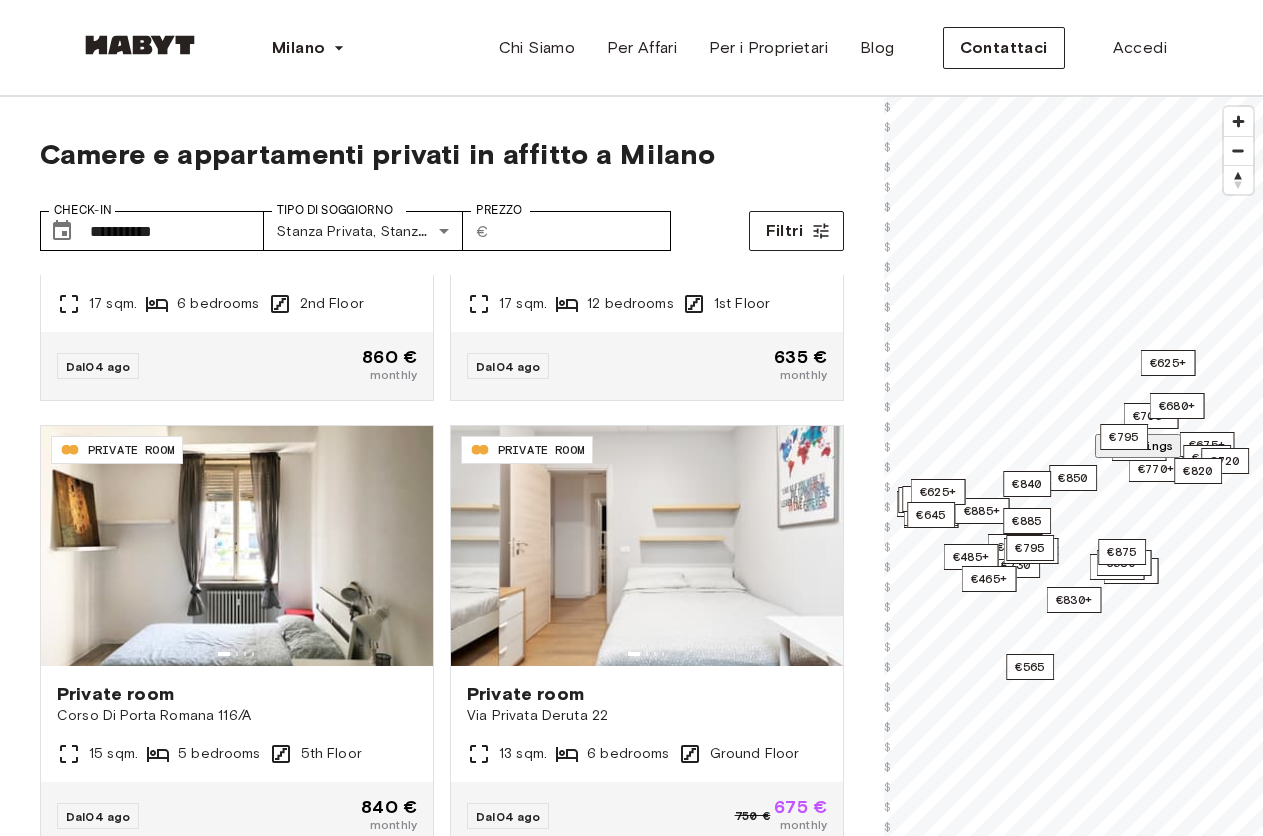click on "3 bedrooms" at bounding box center [1224, 1478] 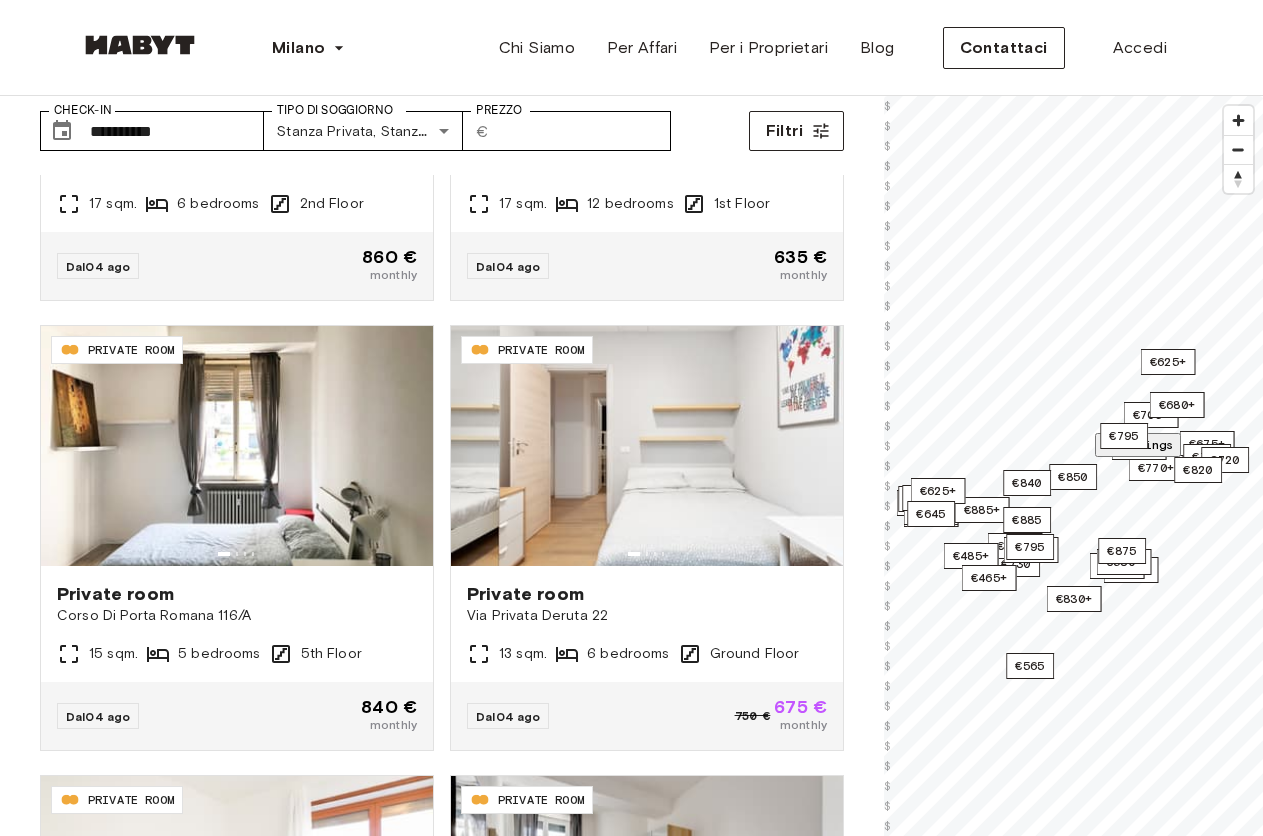 scroll, scrollTop: 0, scrollLeft: 0, axis: both 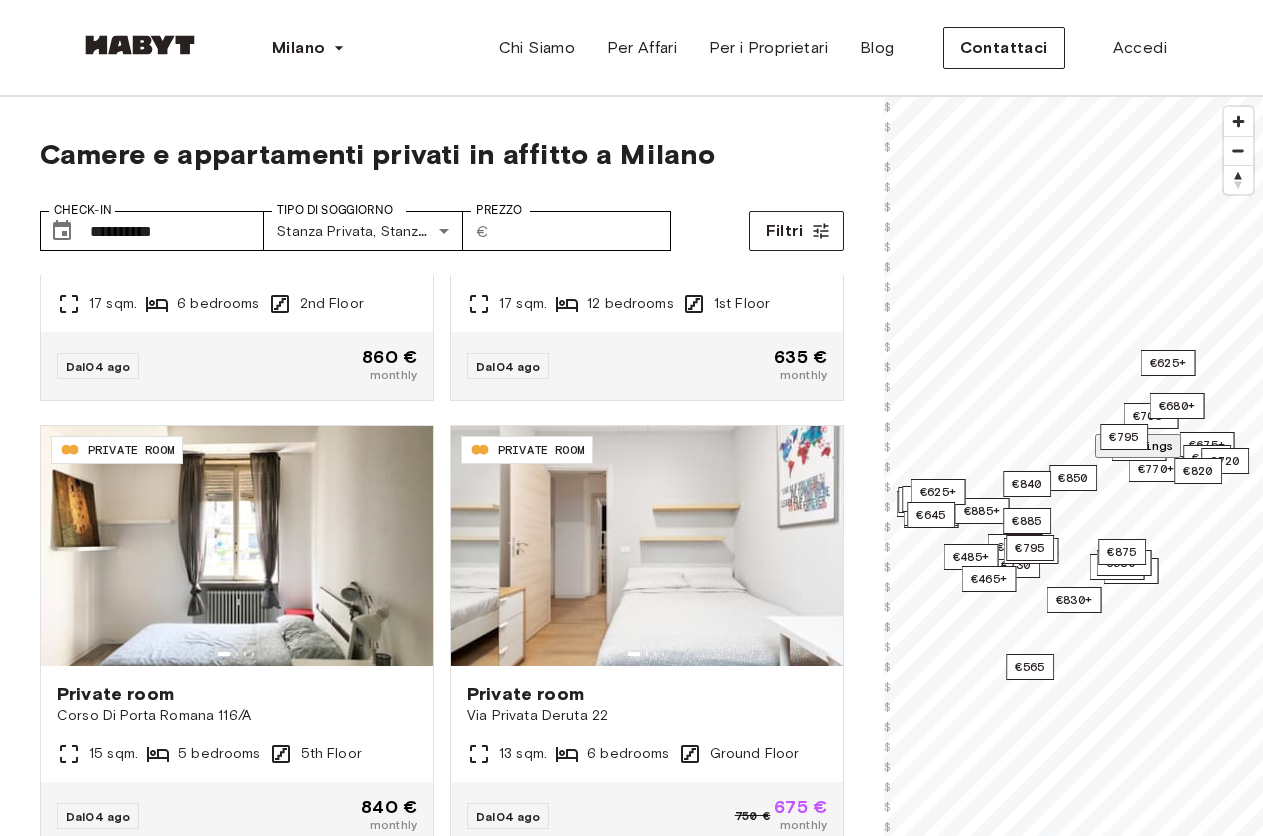 click on "**********" at bounding box center [442, 186] 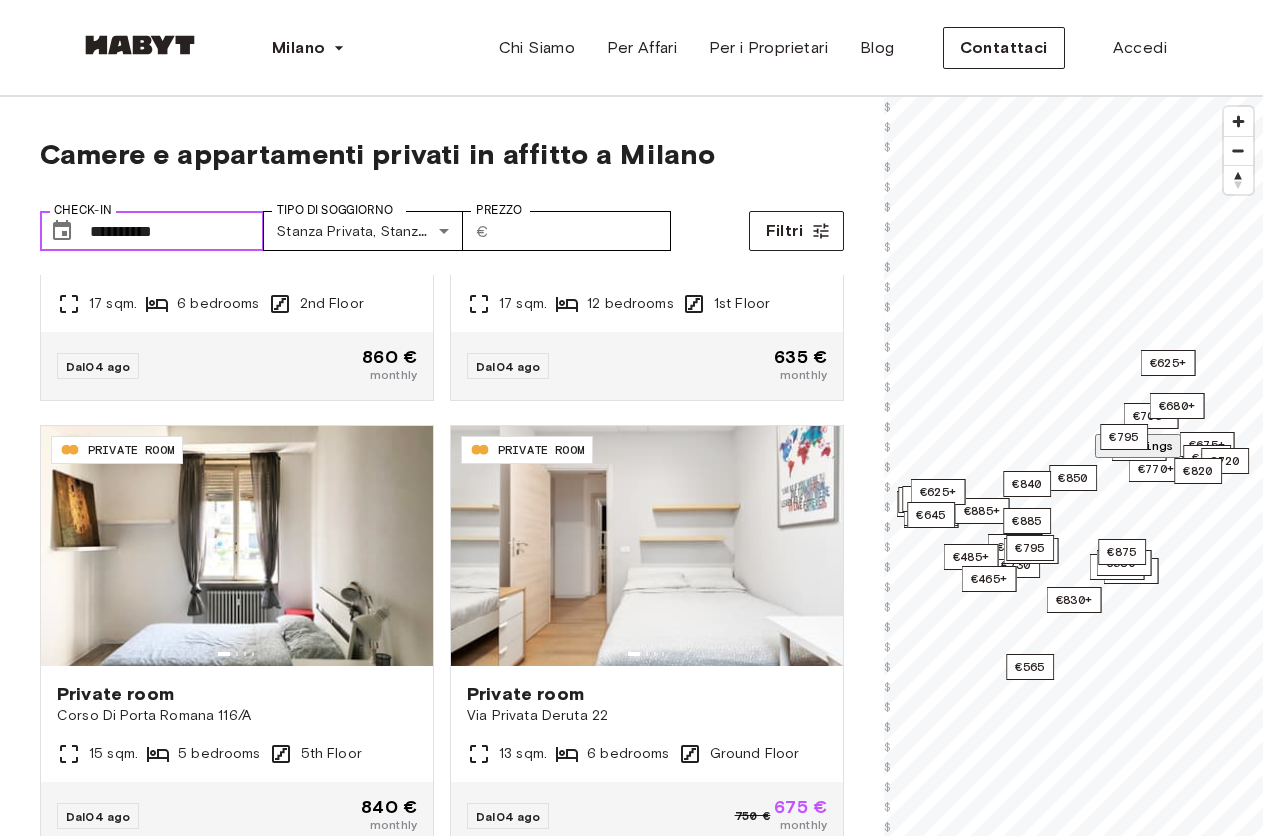 click on "**********" at bounding box center (177, 231) 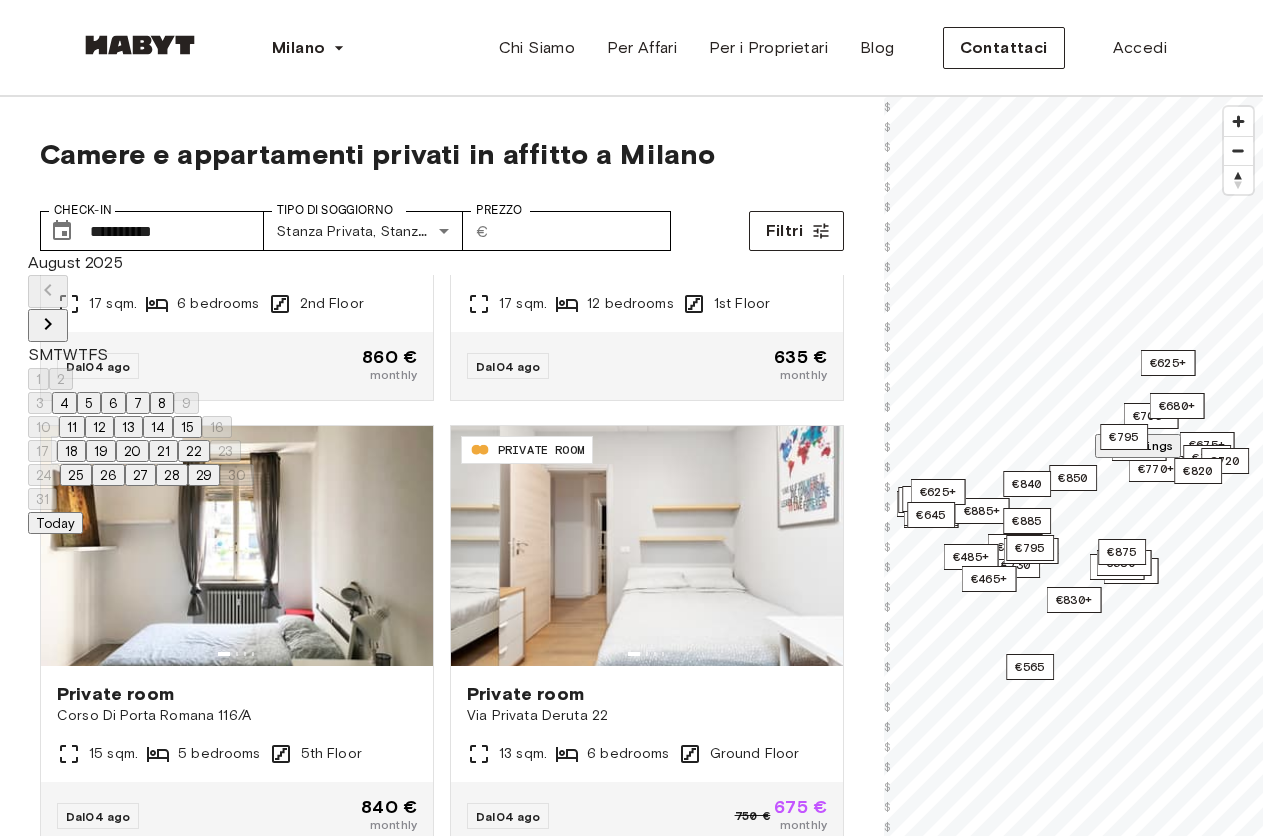 click 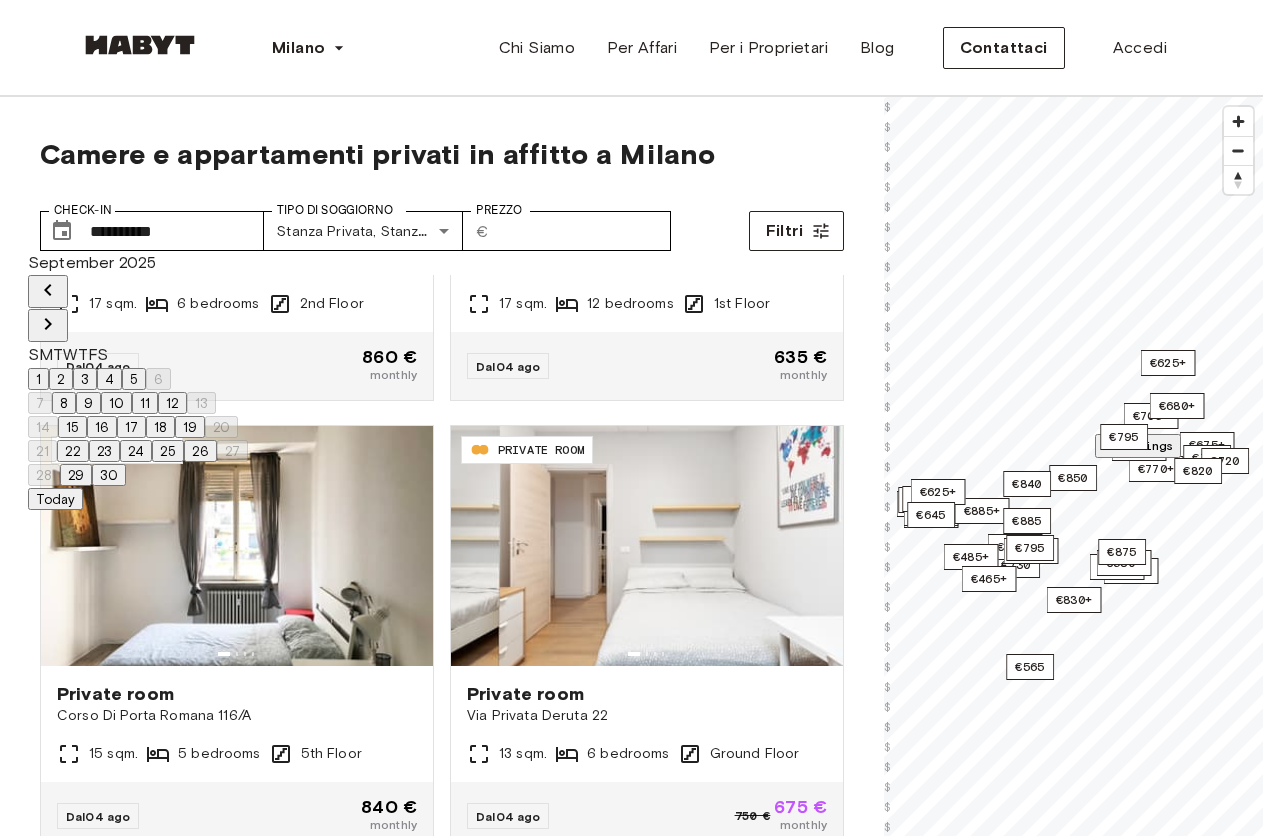 click on "1" at bounding box center [38, 379] 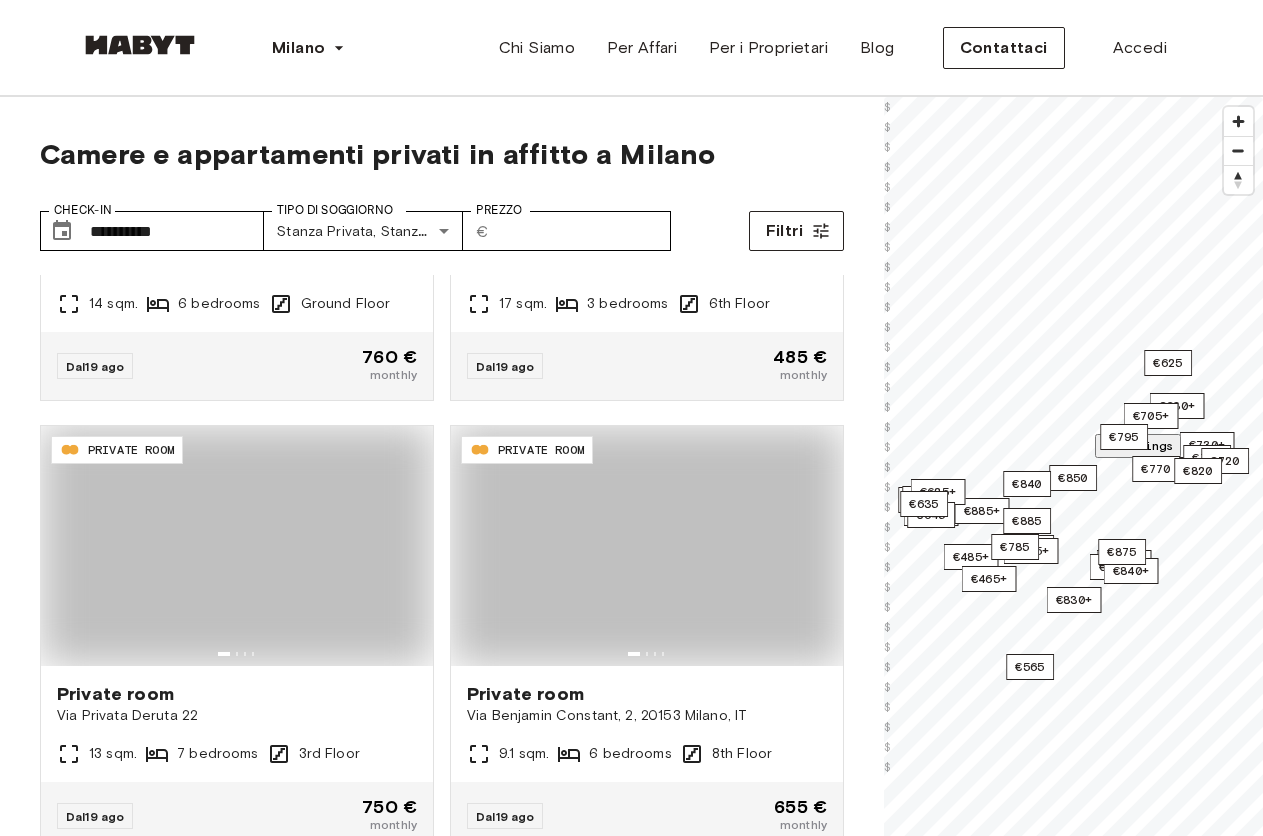 type on "**********" 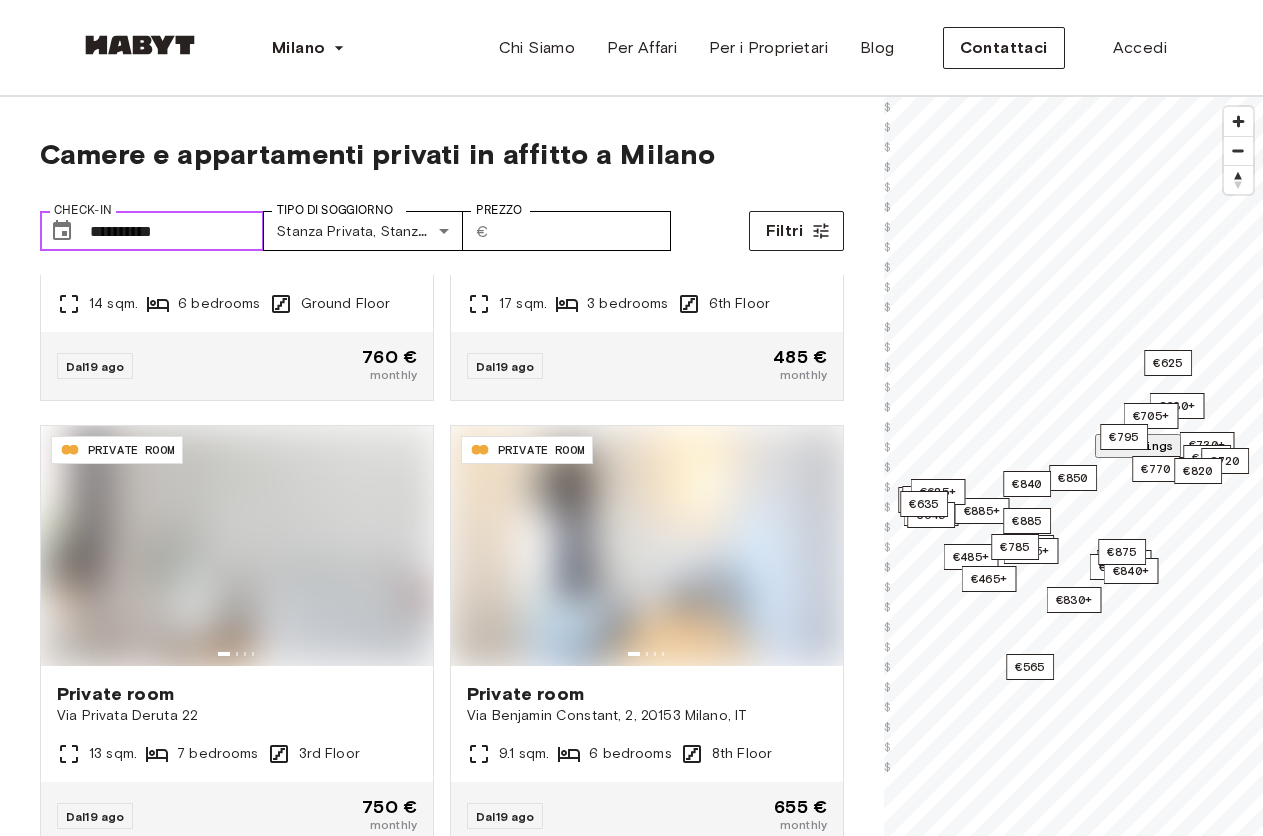 scroll, scrollTop: 444, scrollLeft: 0, axis: vertical 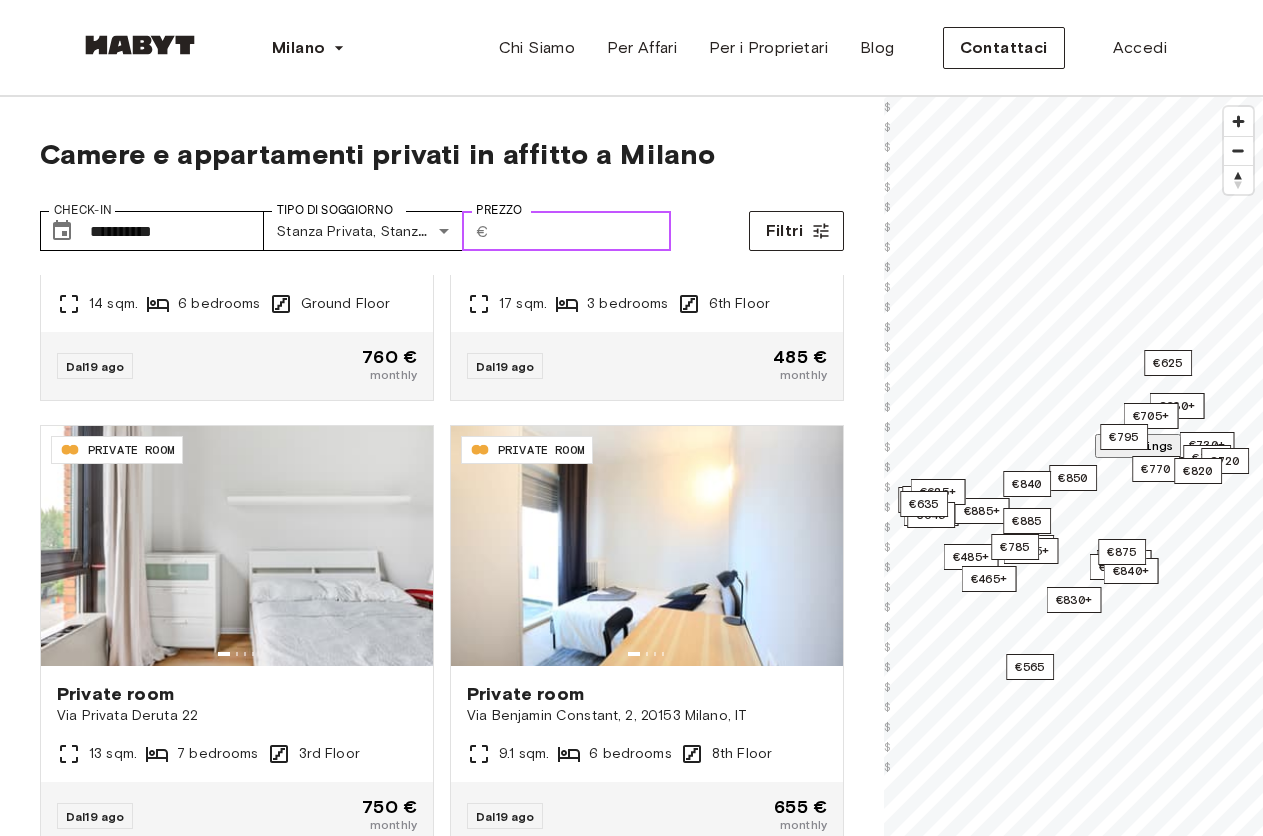 click on "Prezzo" at bounding box center (584, 231) 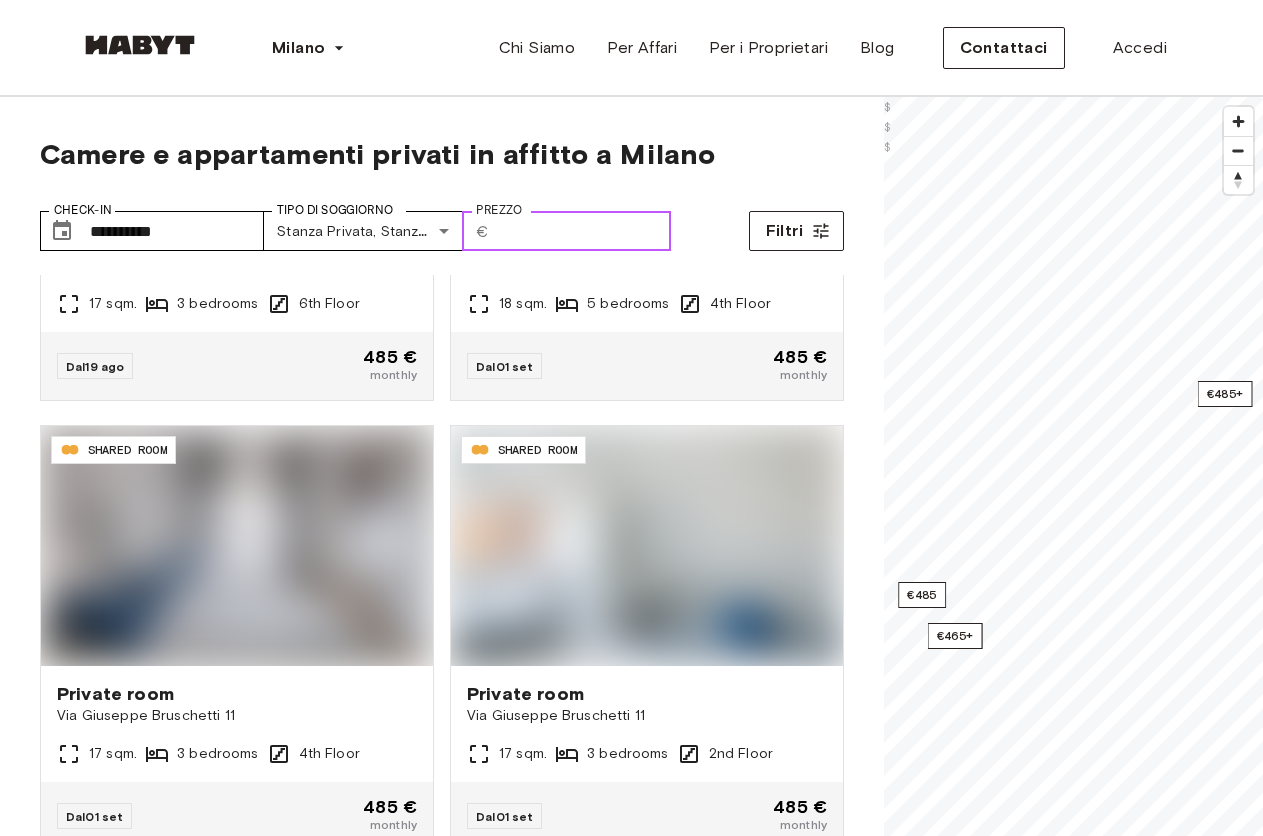 scroll, scrollTop: 0, scrollLeft: 0, axis: both 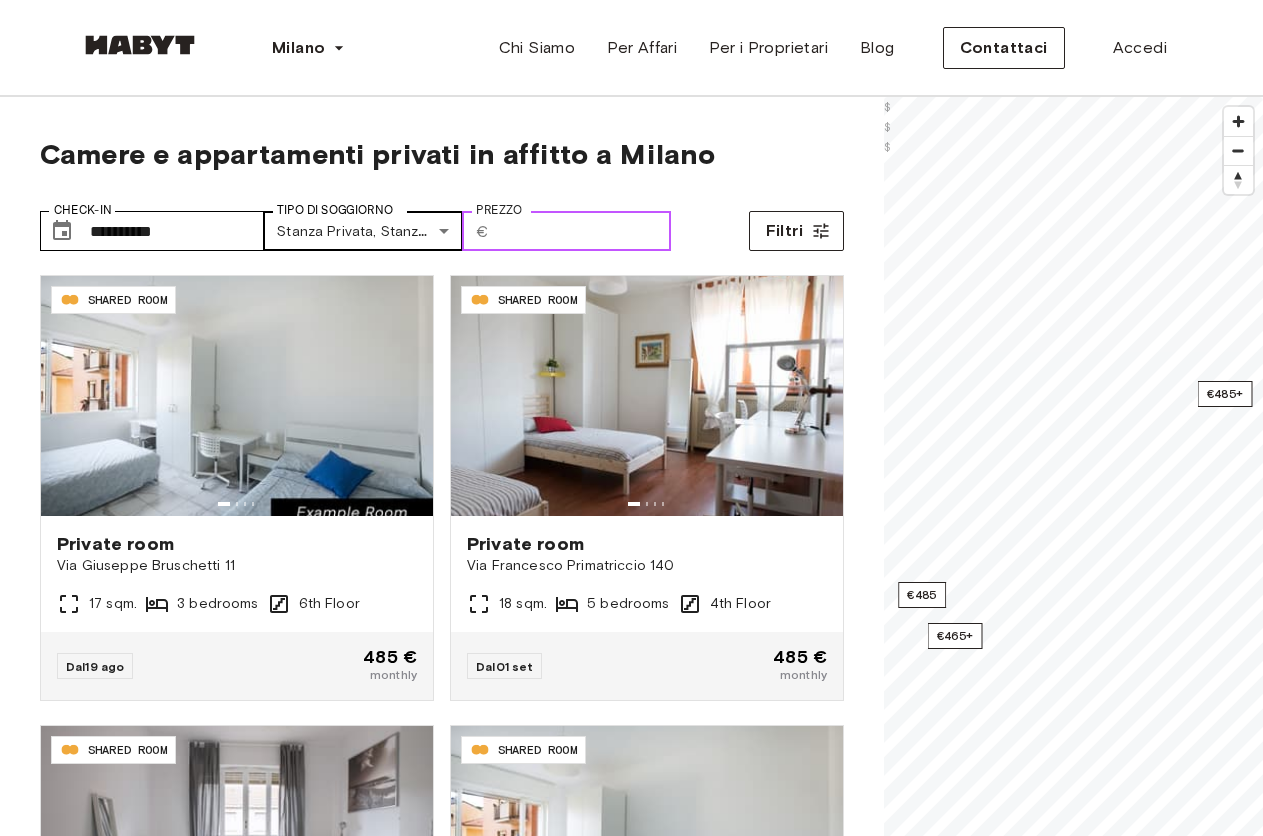 type on "***" 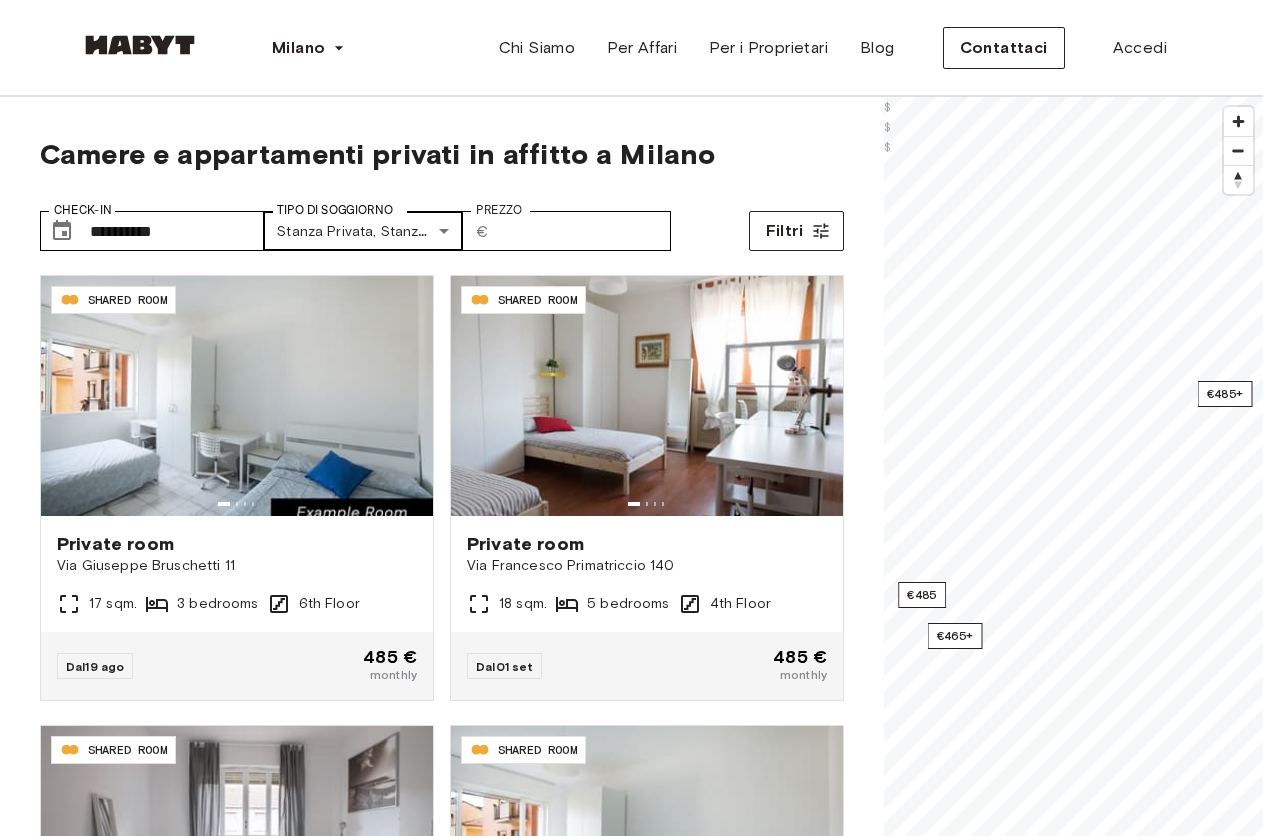 click on "**********" at bounding box center (631, 2495) 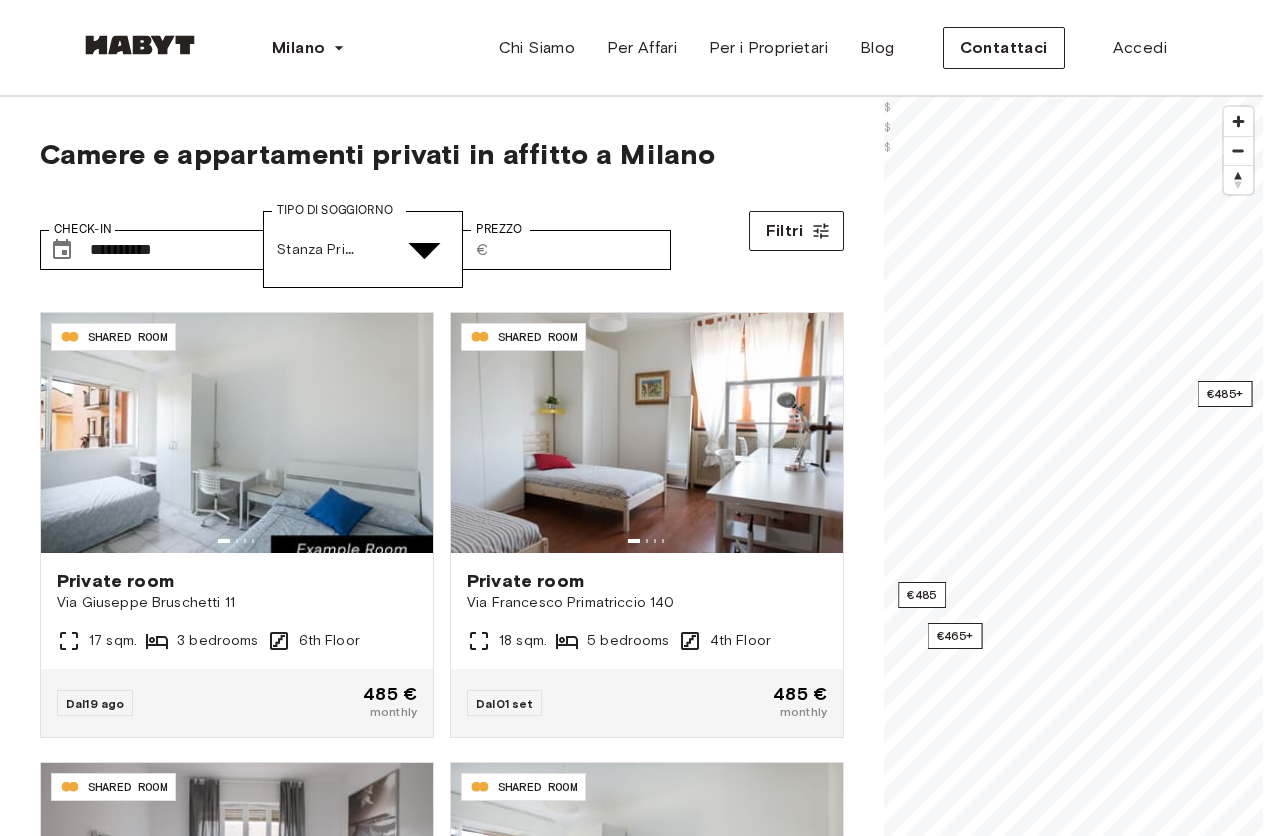 click at bounding box center (52, 5182) 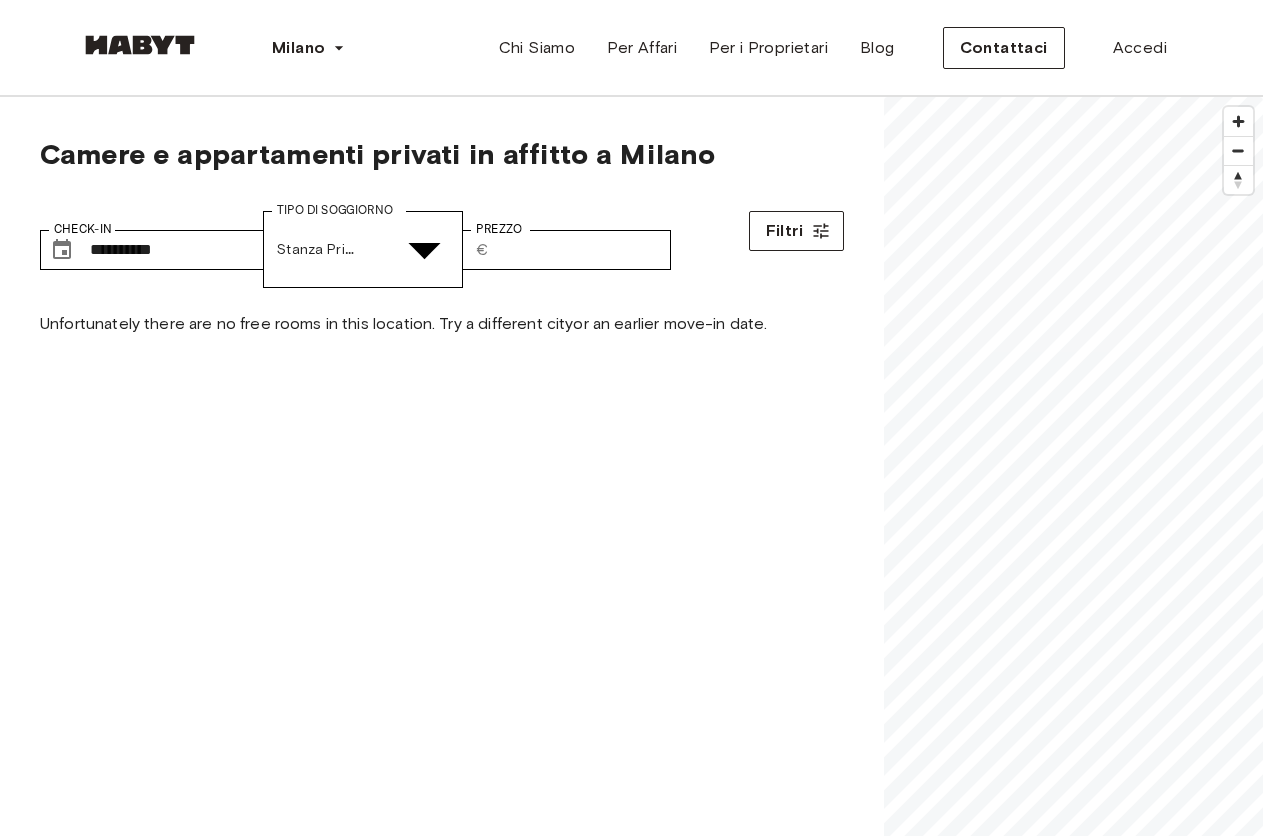 click at bounding box center [631, 5043] 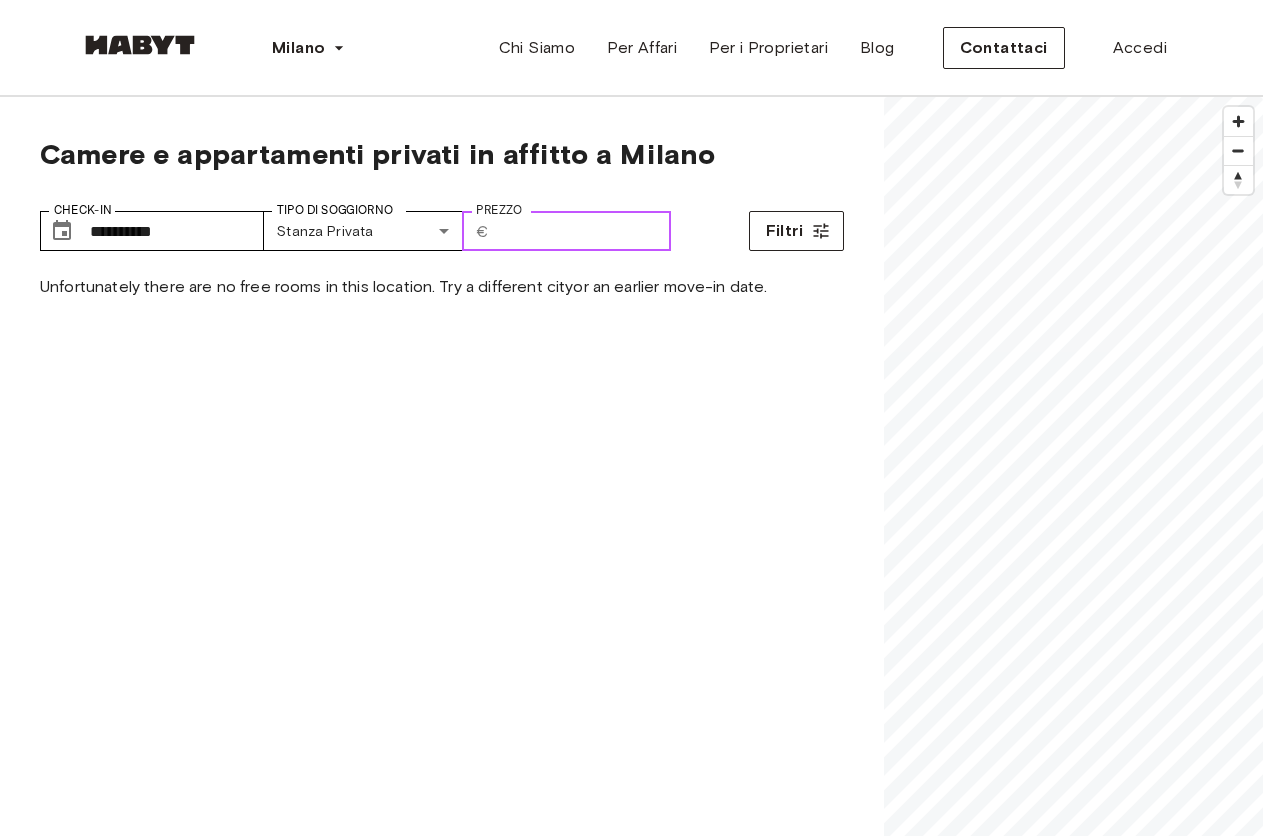 click on "***" at bounding box center [584, 231] 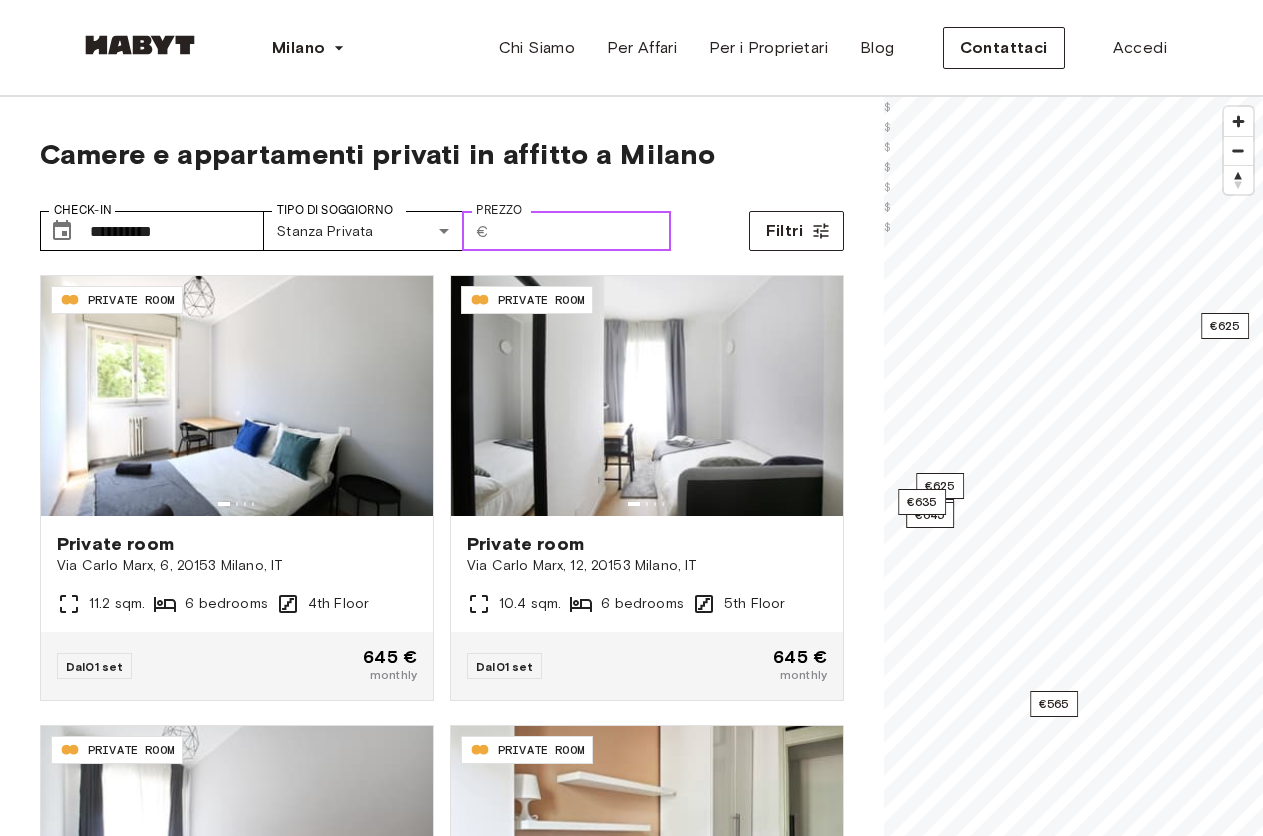 type on "***" 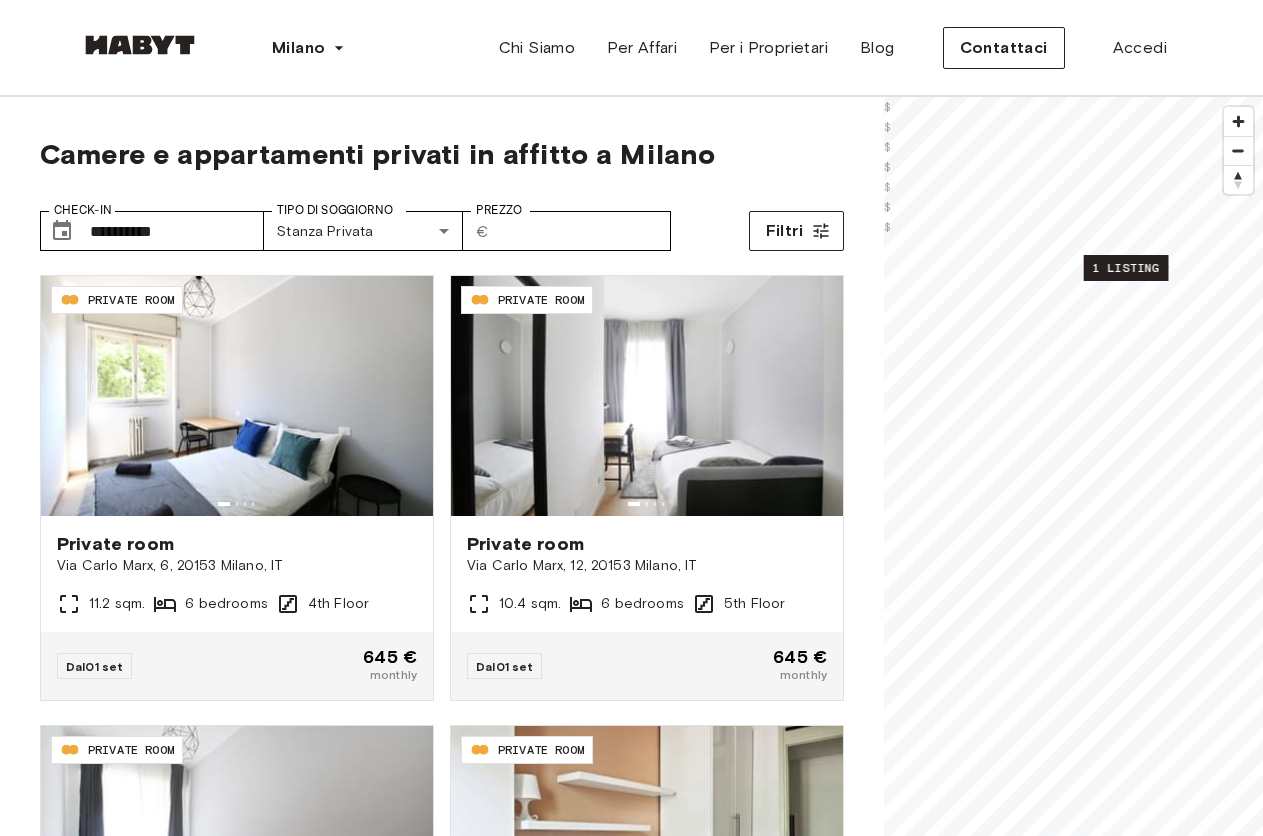click on "1 listing" at bounding box center (1126, 268) 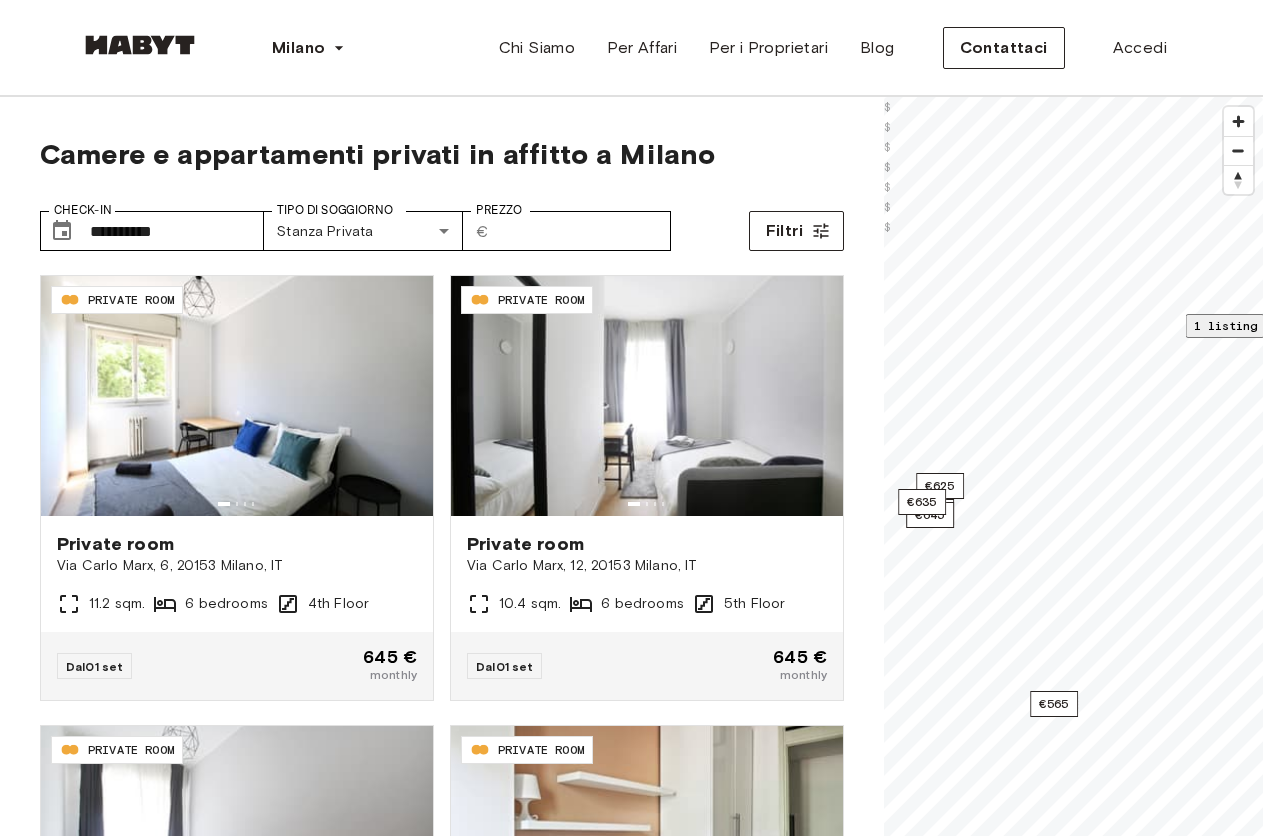click at bounding box center [1073, 982] 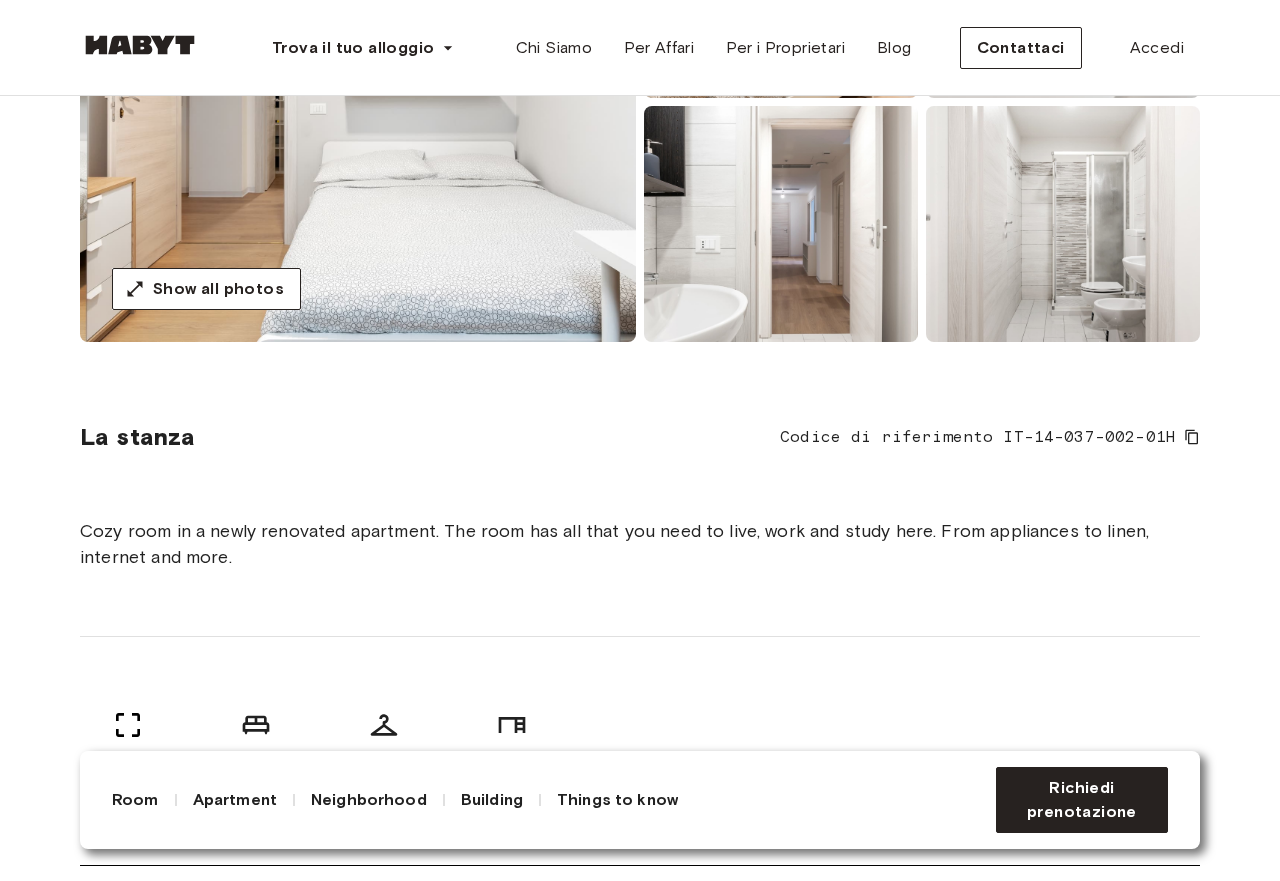 scroll, scrollTop: 700, scrollLeft: 0, axis: vertical 